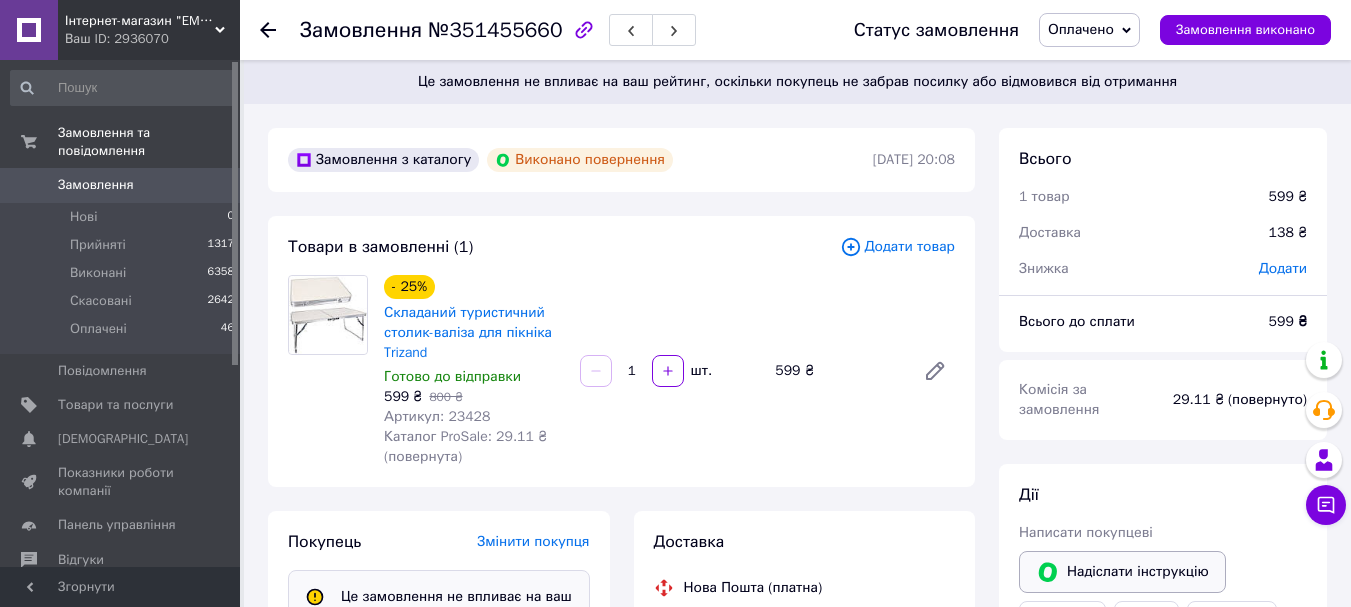 scroll, scrollTop: 211, scrollLeft: 0, axis: vertical 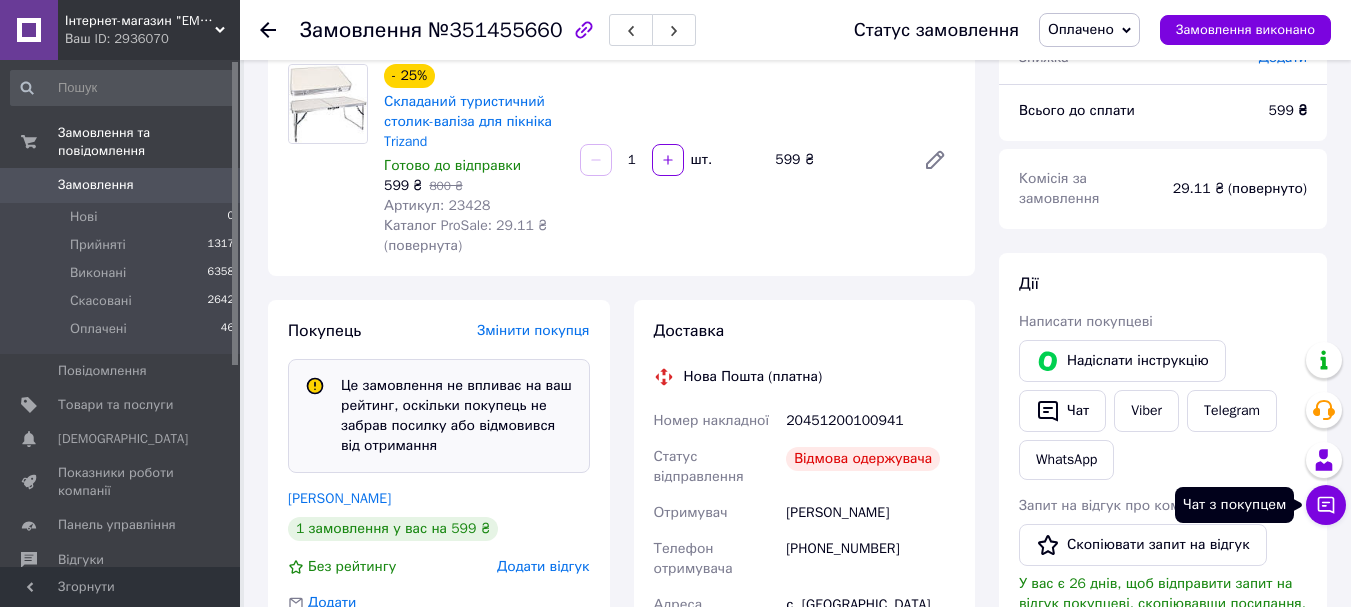 click 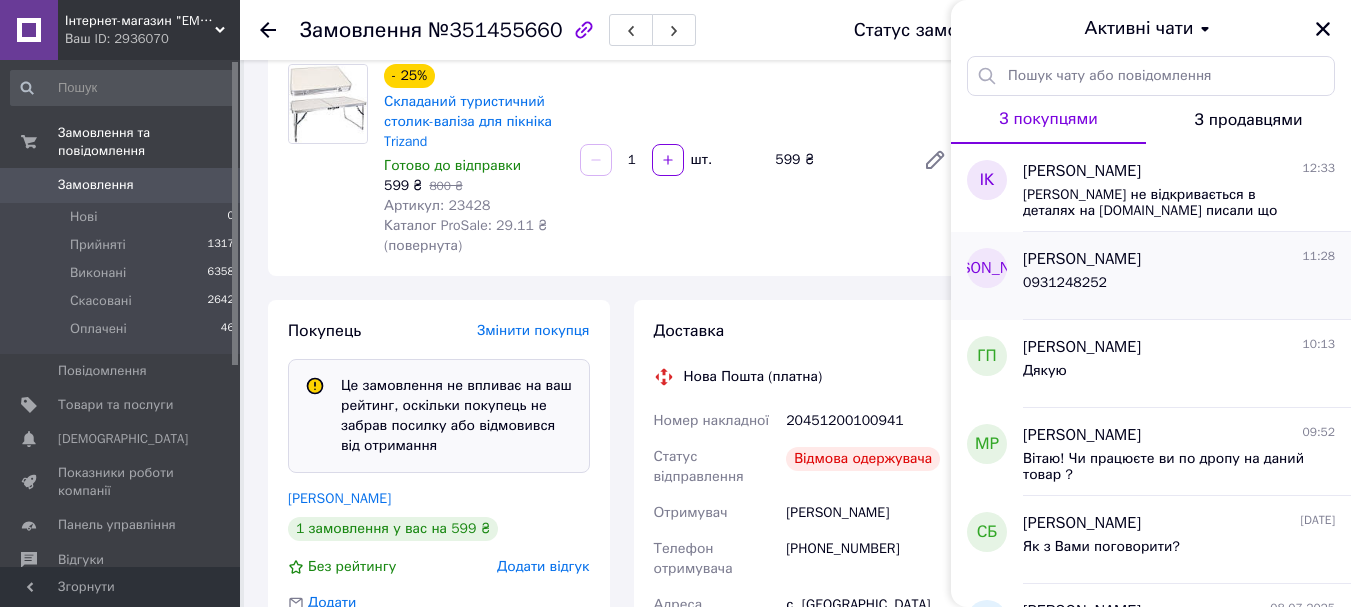 click on "0931248252" at bounding box center (1065, 283) 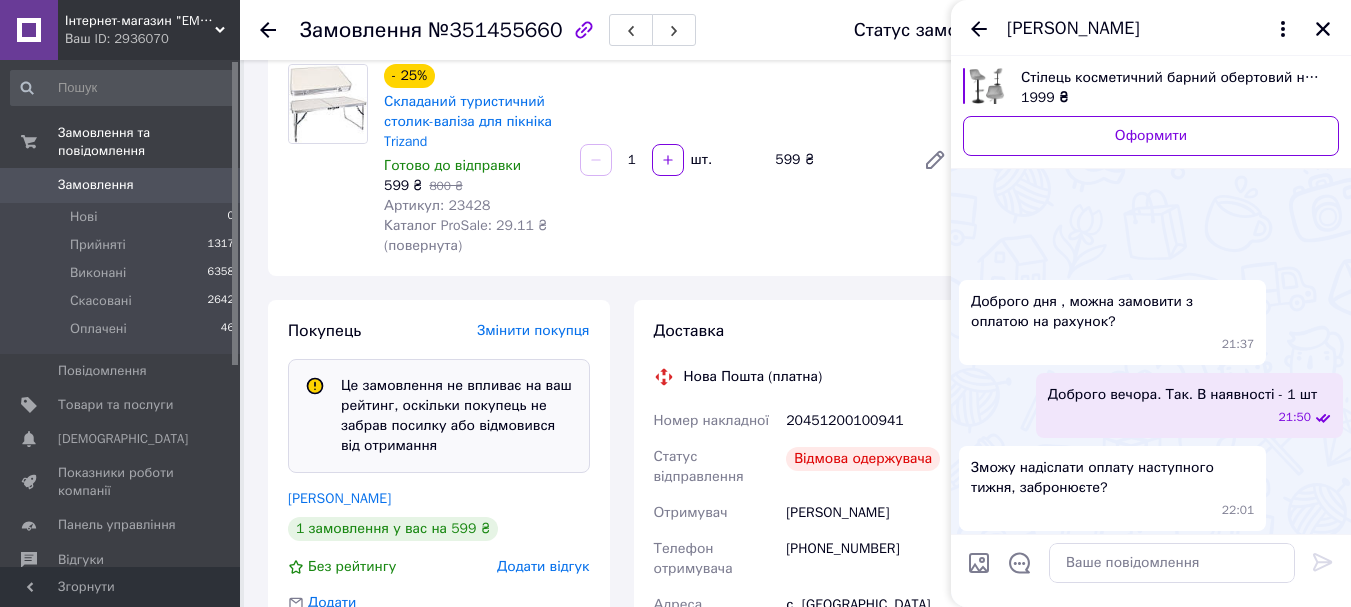 scroll, scrollTop: 663, scrollLeft: 0, axis: vertical 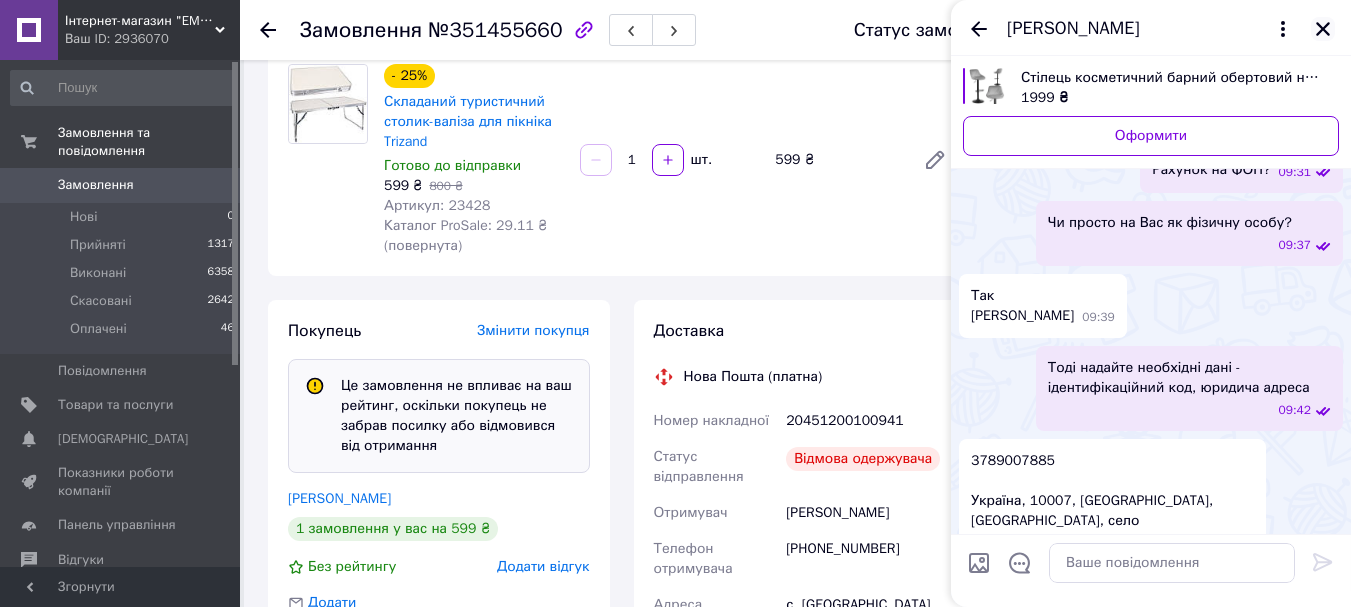 click 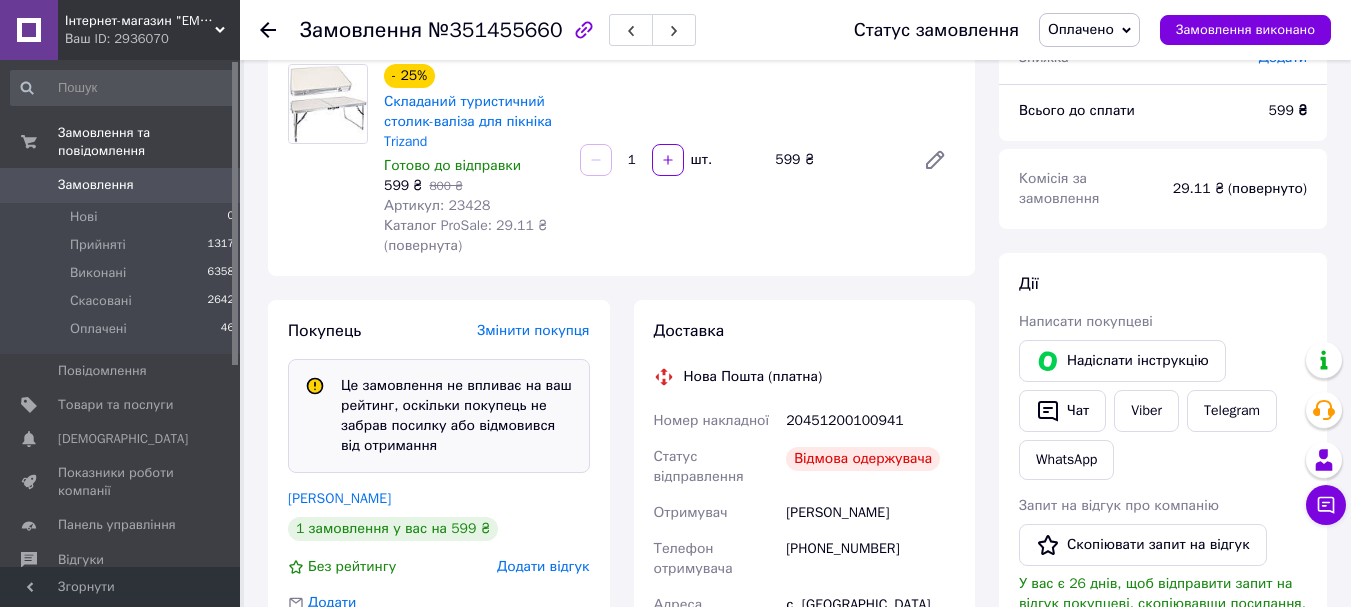 click 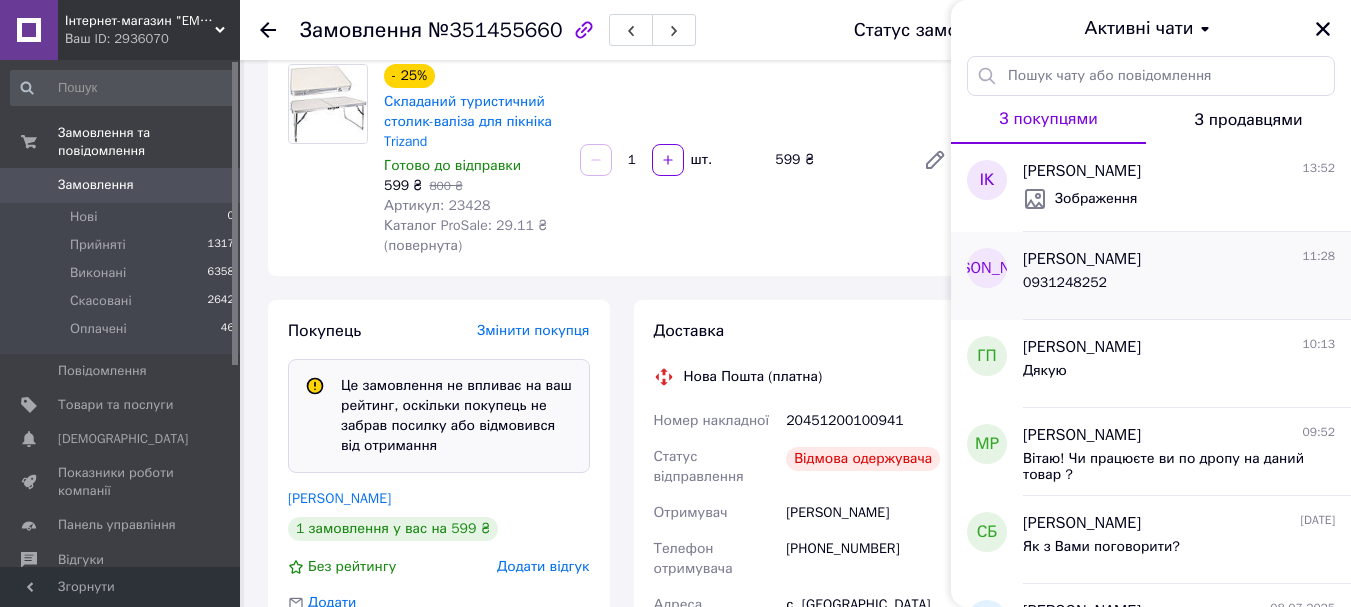 click on "0931248252" at bounding box center [1179, 287] 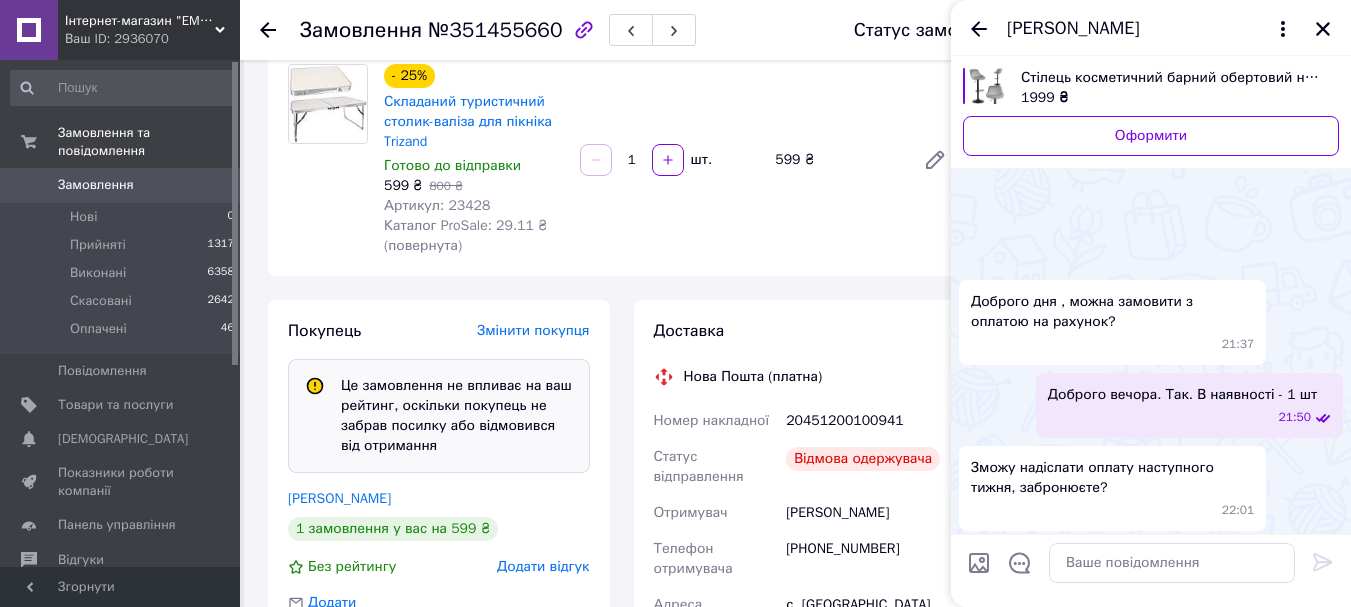 scroll, scrollTop: 3292, scrollLeft: 0, axis: vertical 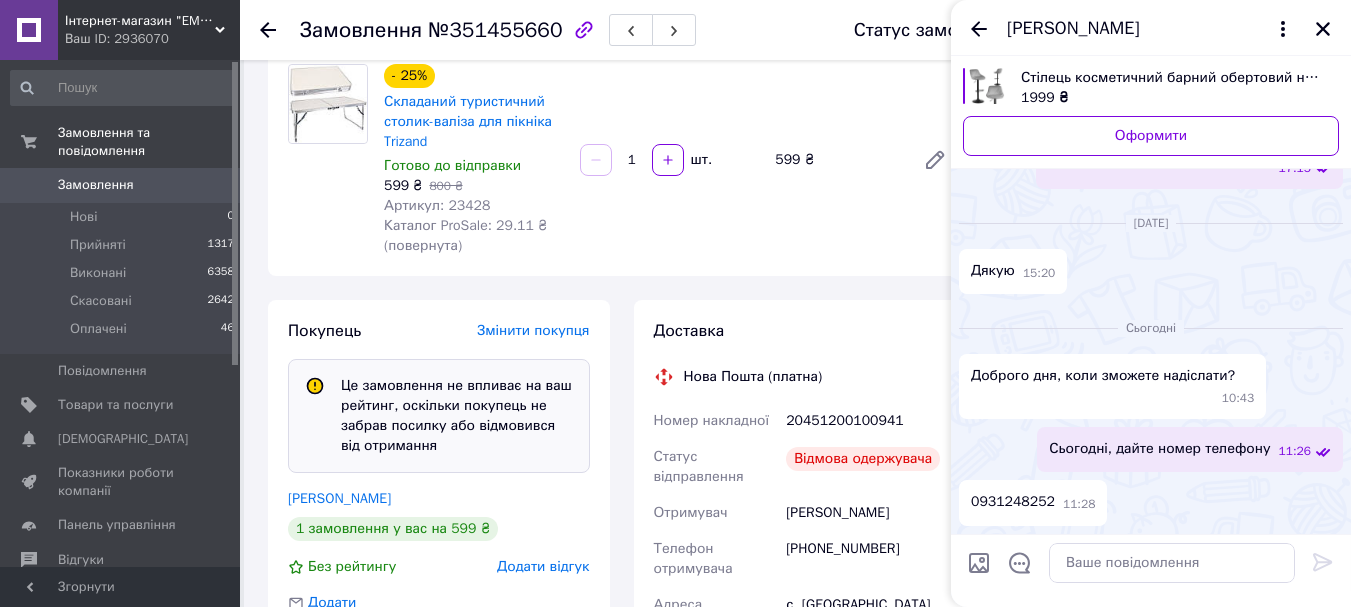 click at bounding box center [979, 563] 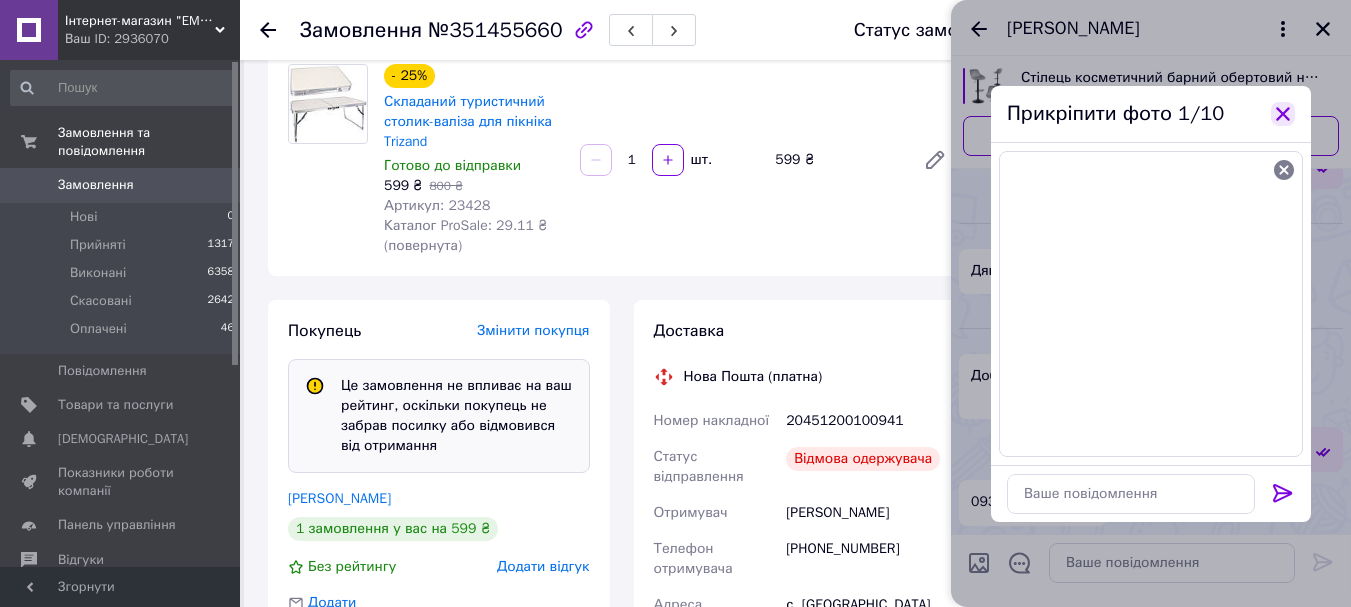 click 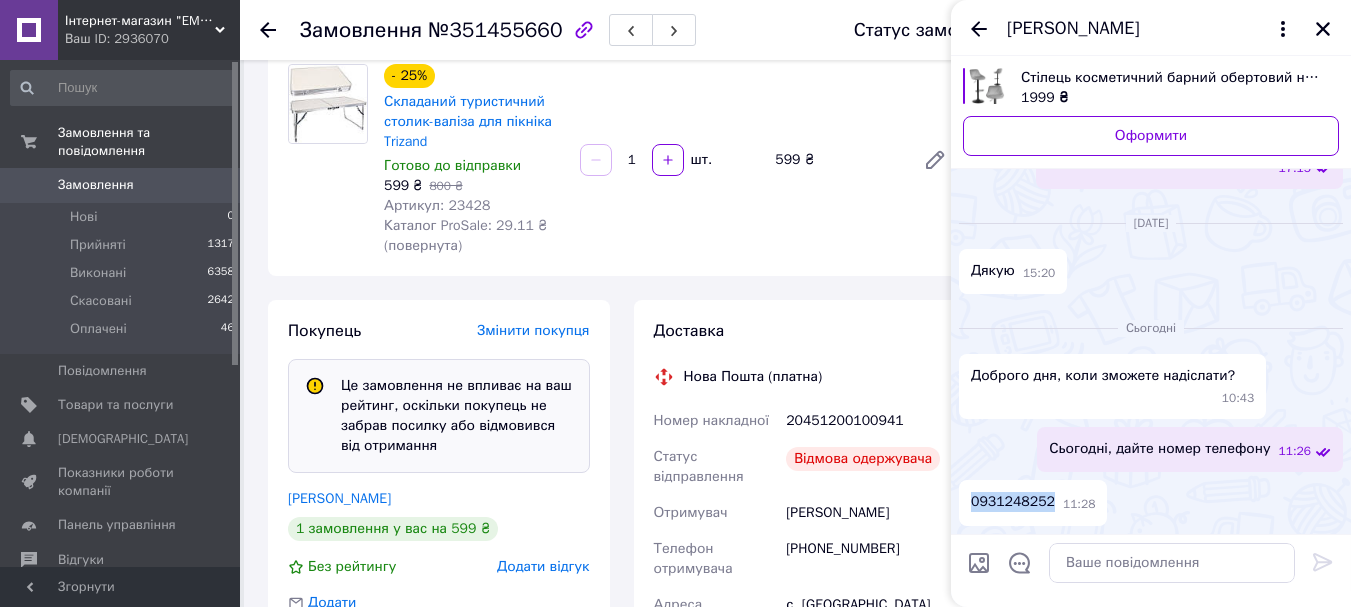 drag, startPoint x: 1049, startPoint y: 498, endPoint x: 973, endPoint y: 505, distance: 76.321686 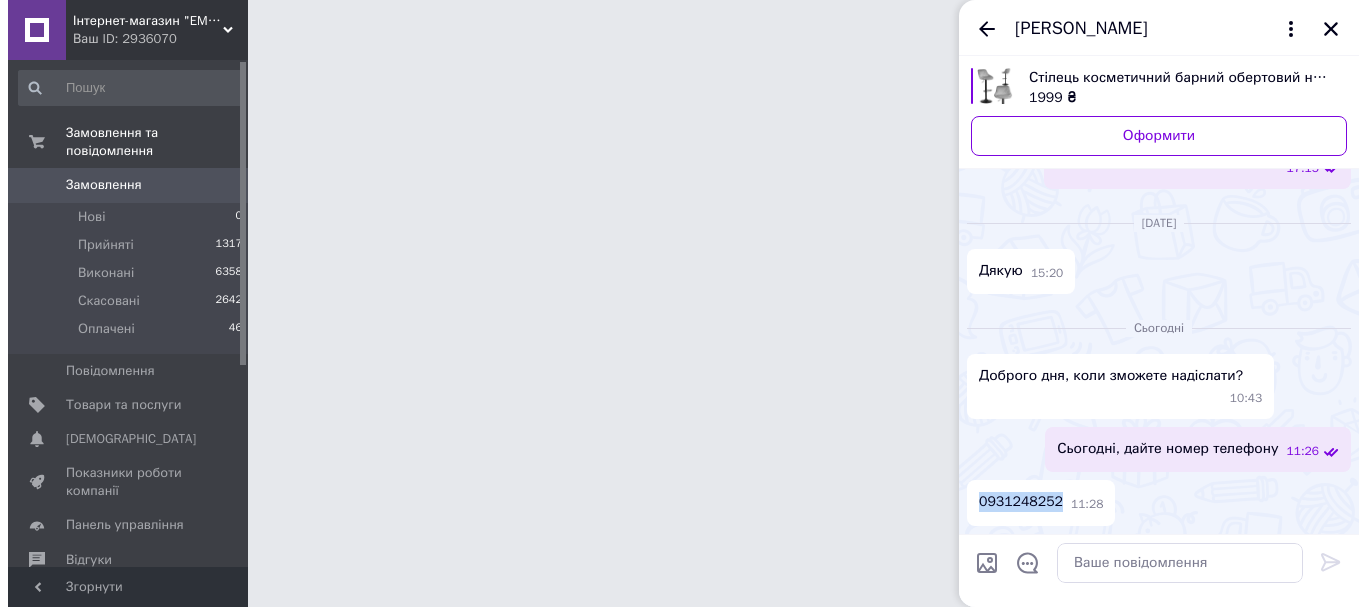 scroll, scrollTop: 0, scrollLeft: 0, axis: both 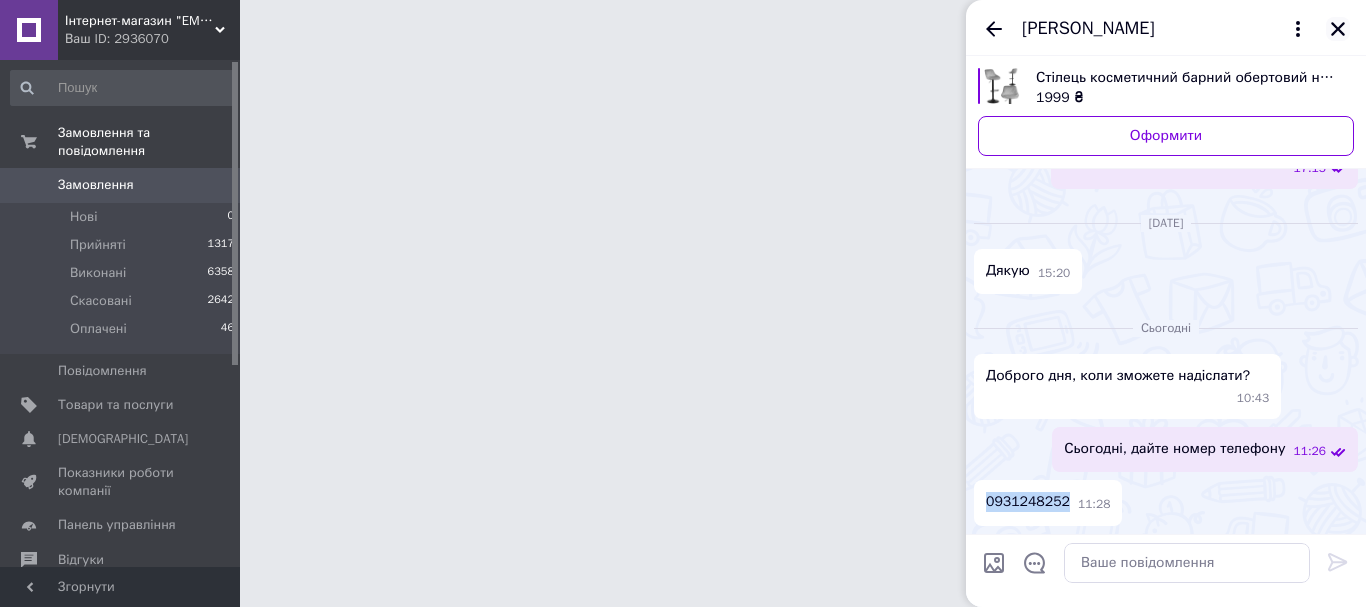 click at bounding box center (1338, 29) 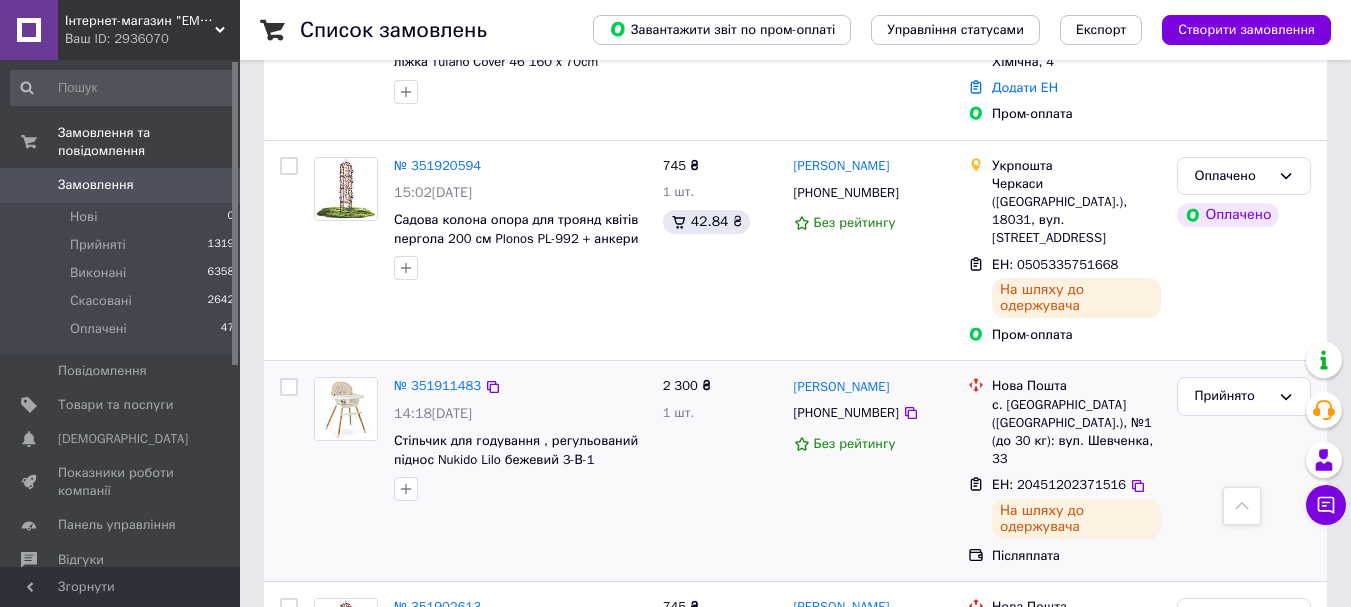 scroll, scrollTop: 1400, scrollLeft: 0, axis: vertical 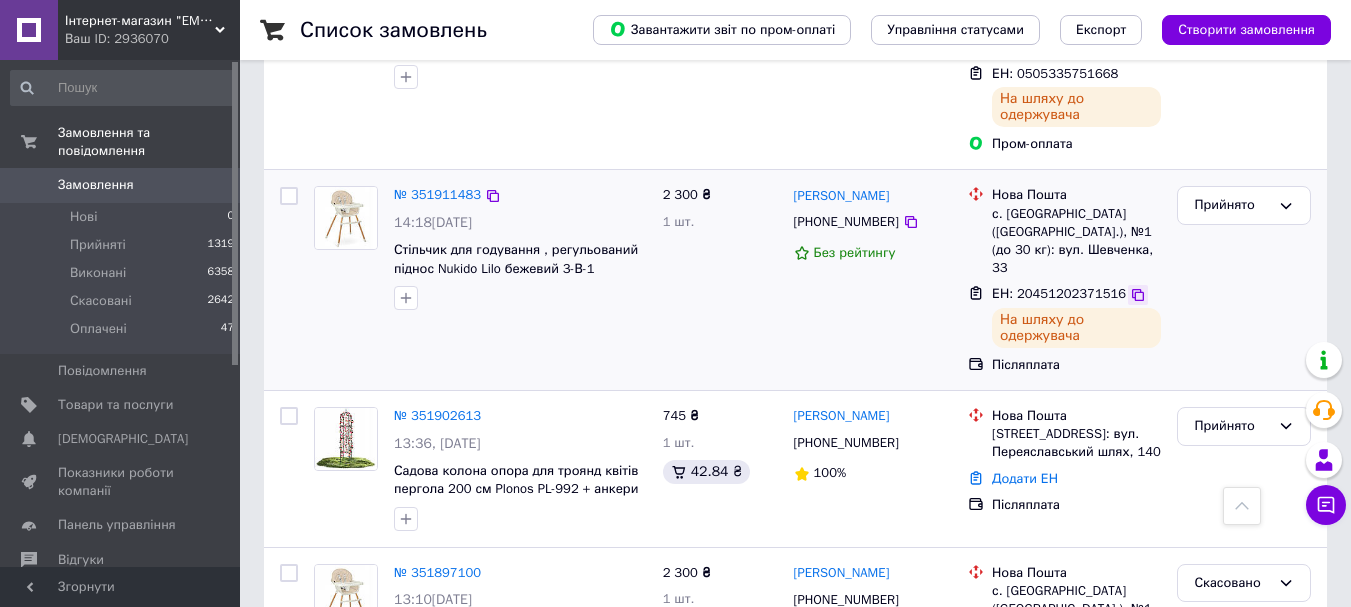 click 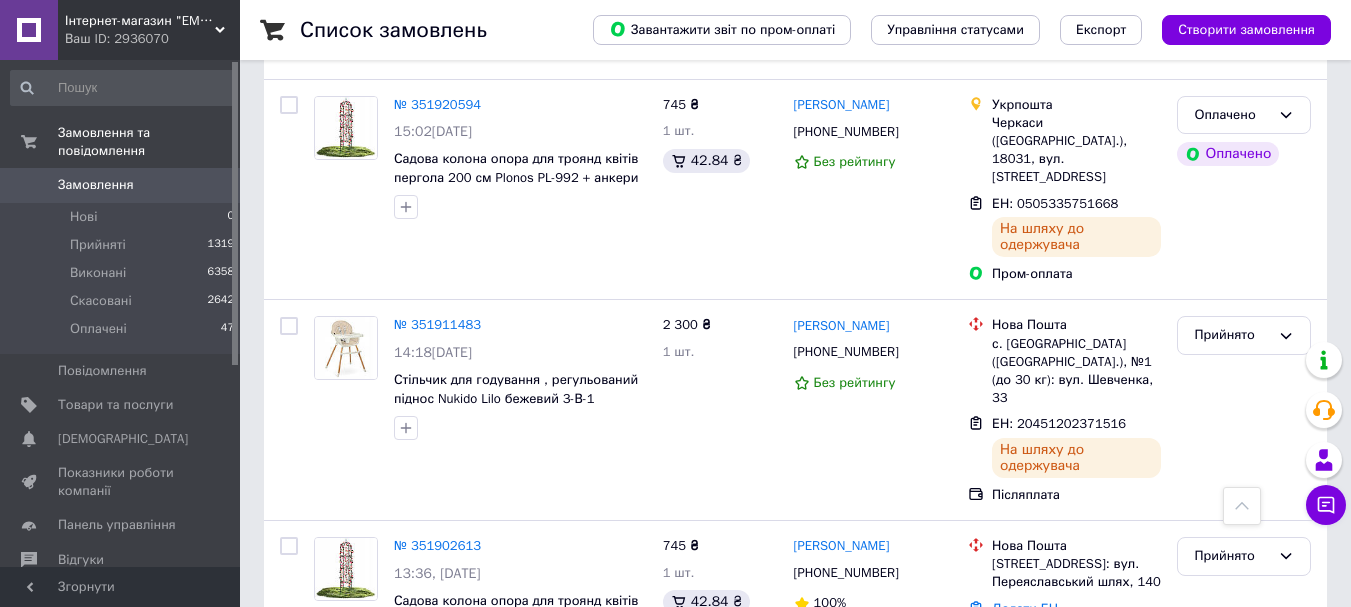 scroll, scrollTop: 1000, scrollLeft: 0, axis: vertical 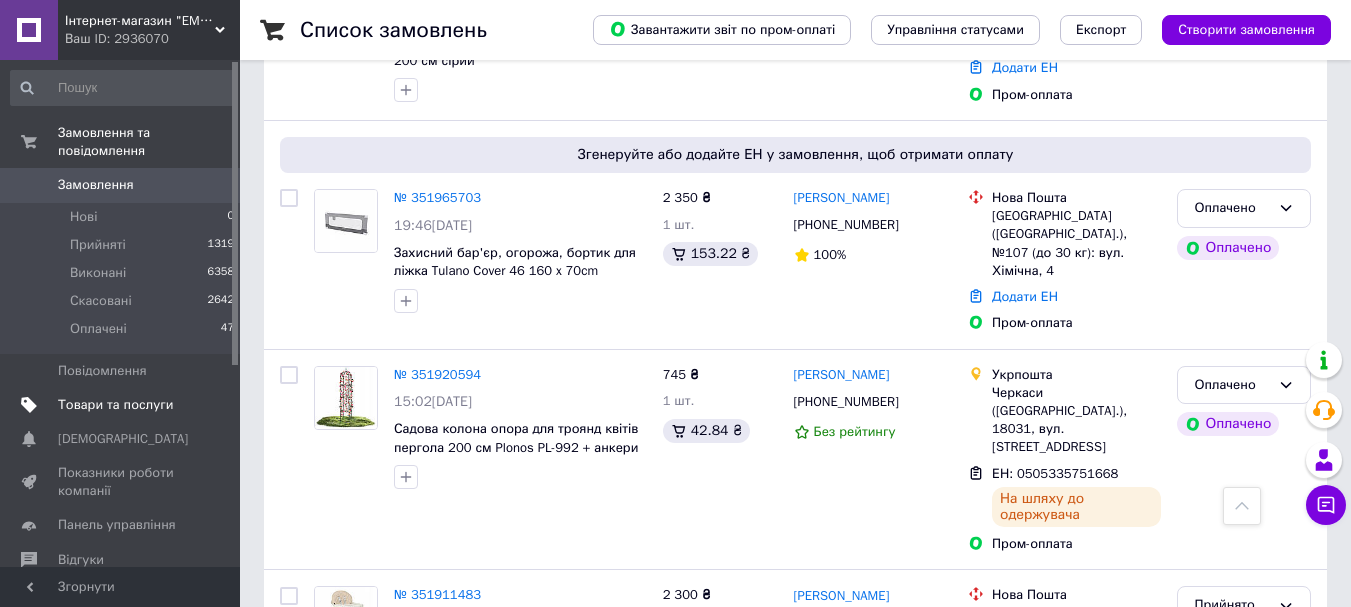 click on "Товари та послуги" at bounding box center [115, 405] 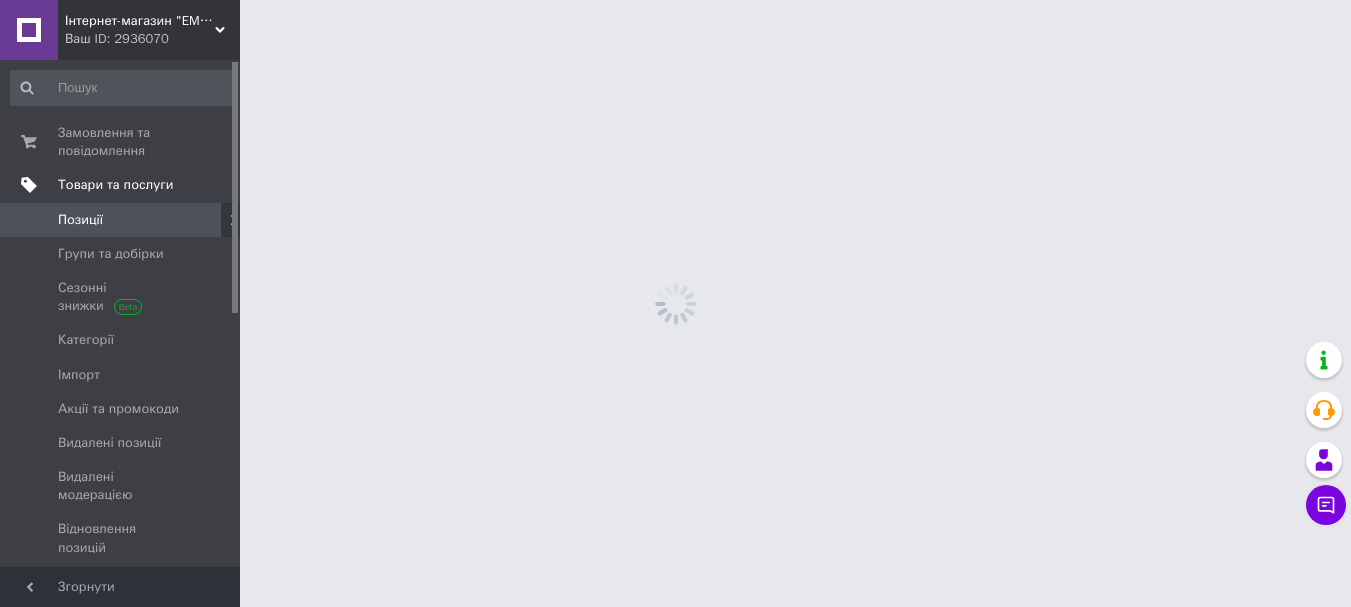 scroll, scrollTop: 0, scrollLeft: 0, axis: both 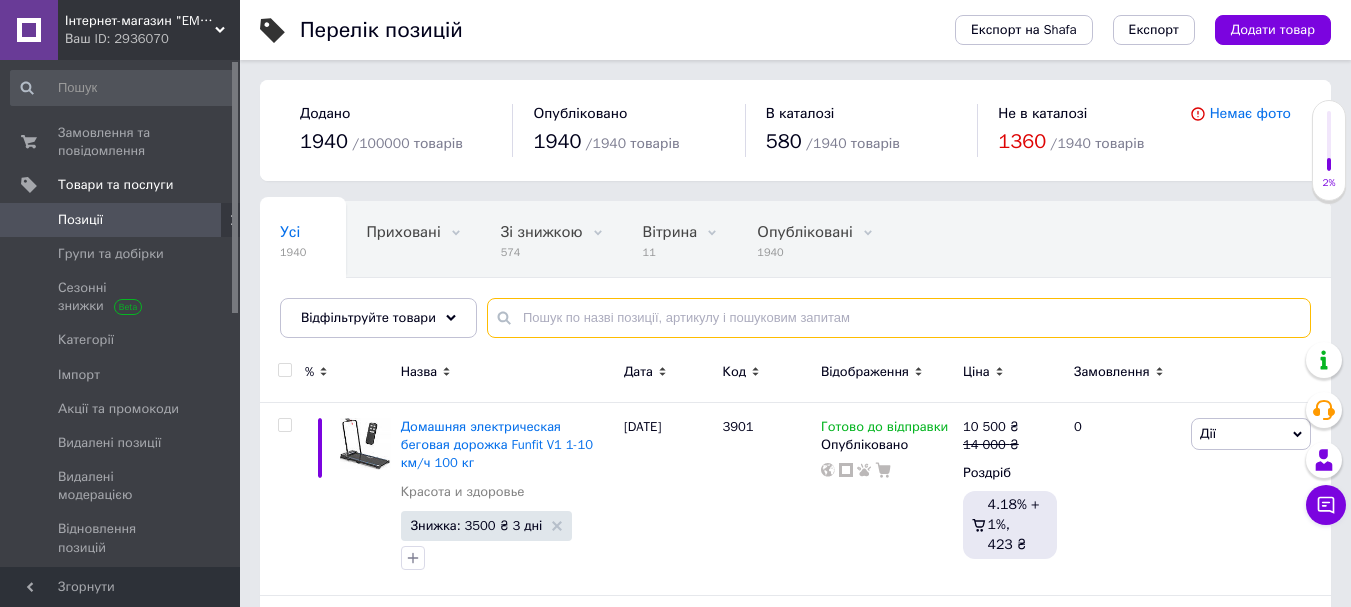 click at bounding box center (899, 318) 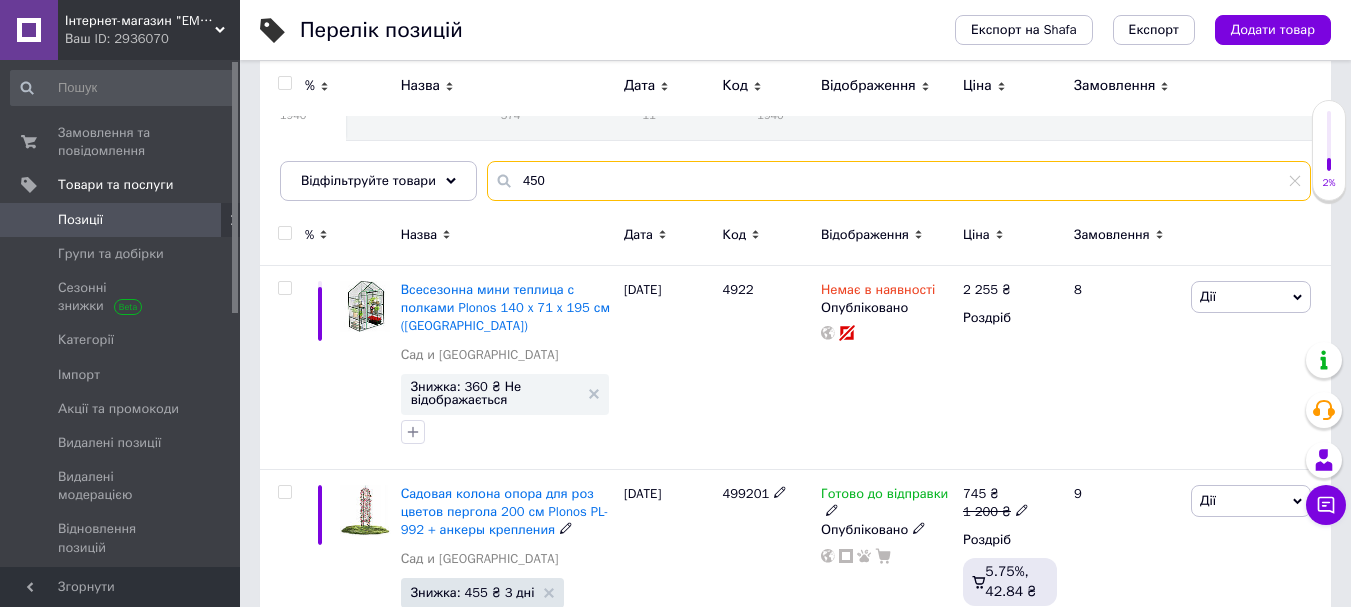 scroll, scrollTop: 0, scrollLeft: 0, axis: both 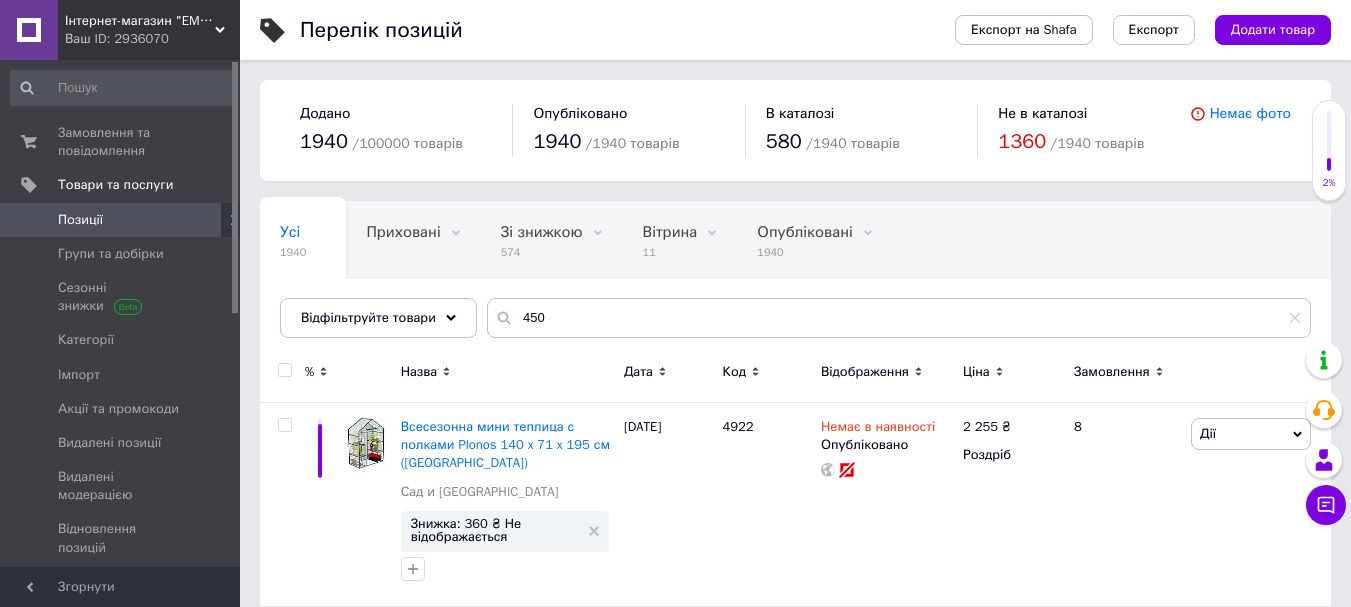 click 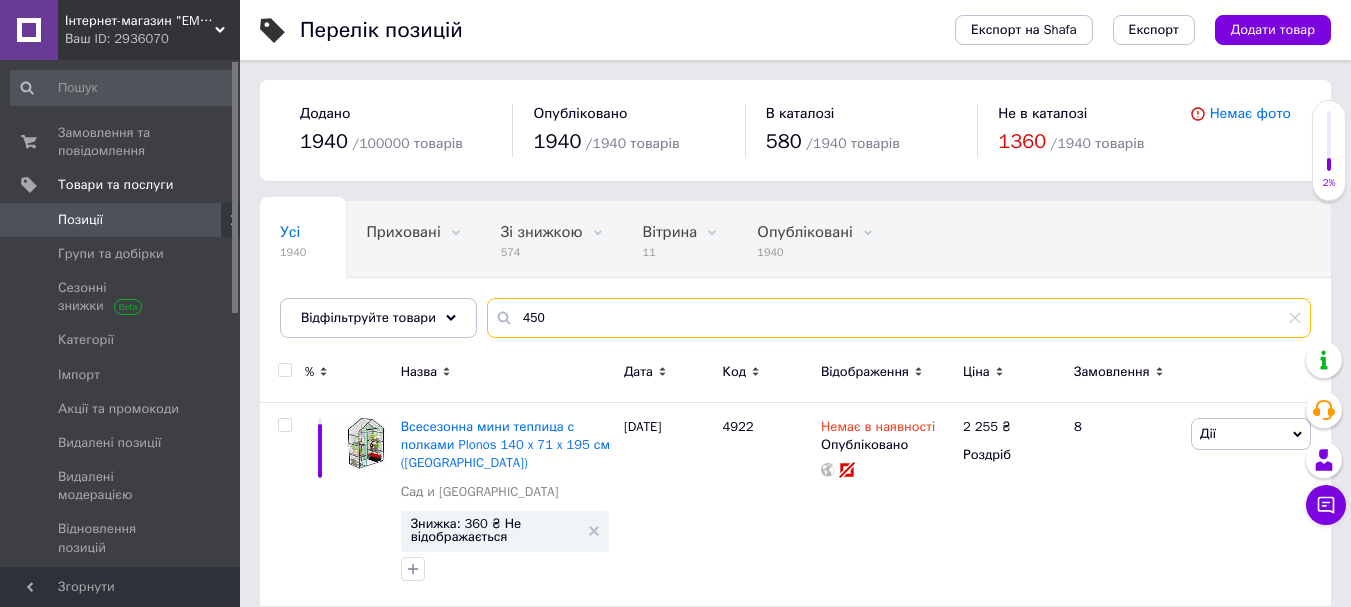 click on "450" at bounding box center (899, 318) 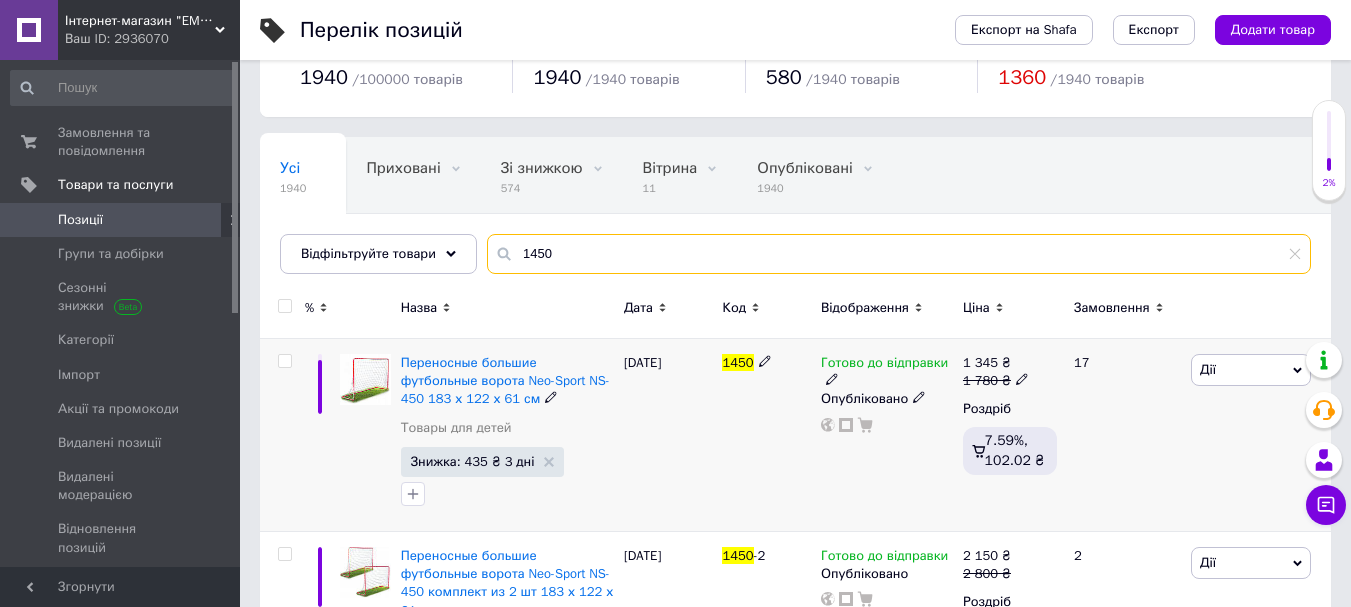 scroll, scrollTop: 100, scrollLeft: 0, axis: vertical 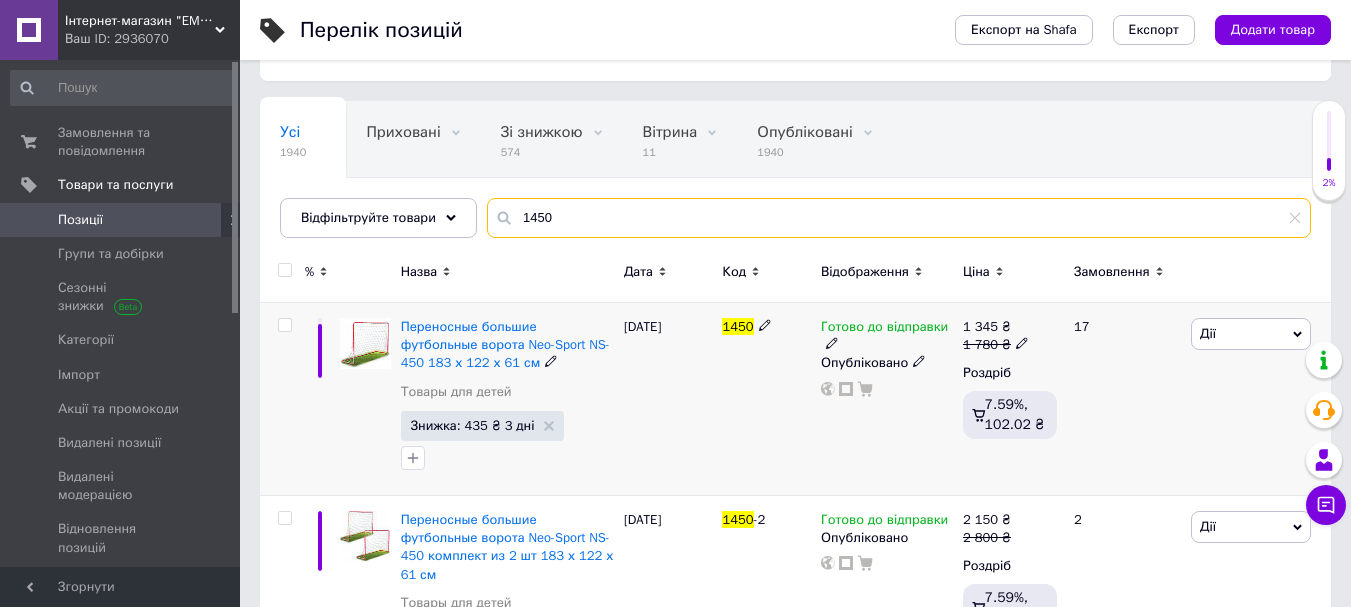 type on "1450" 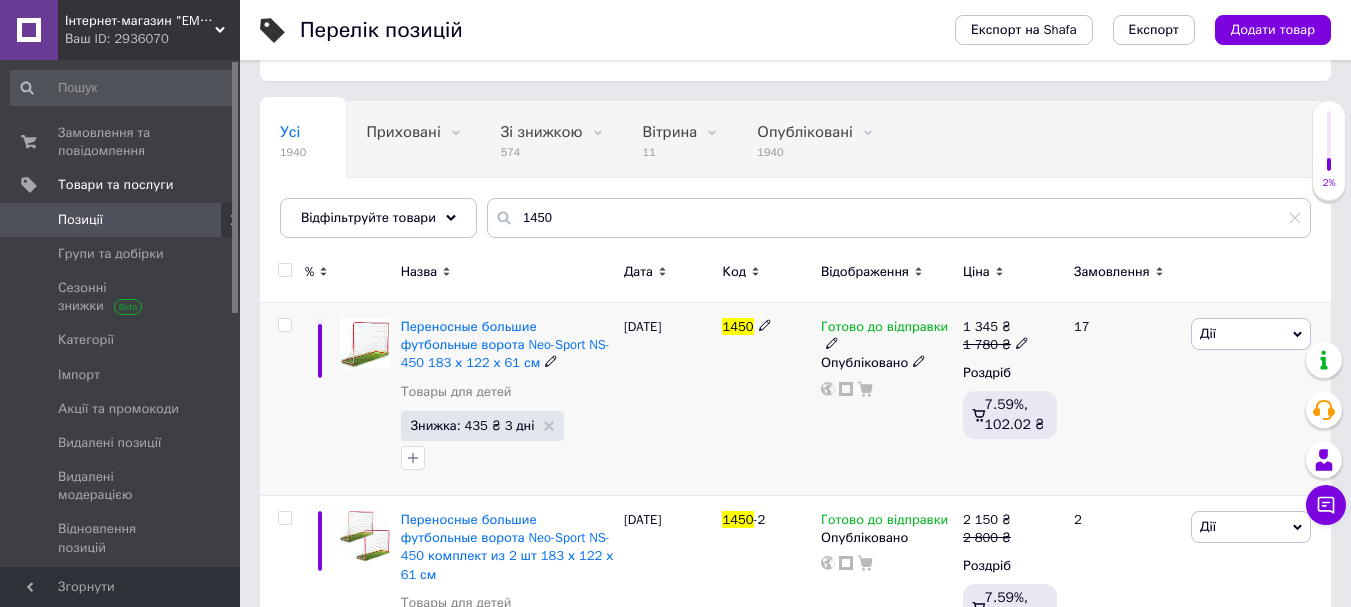 click on "Дії" at bounding box center (1251, 334) 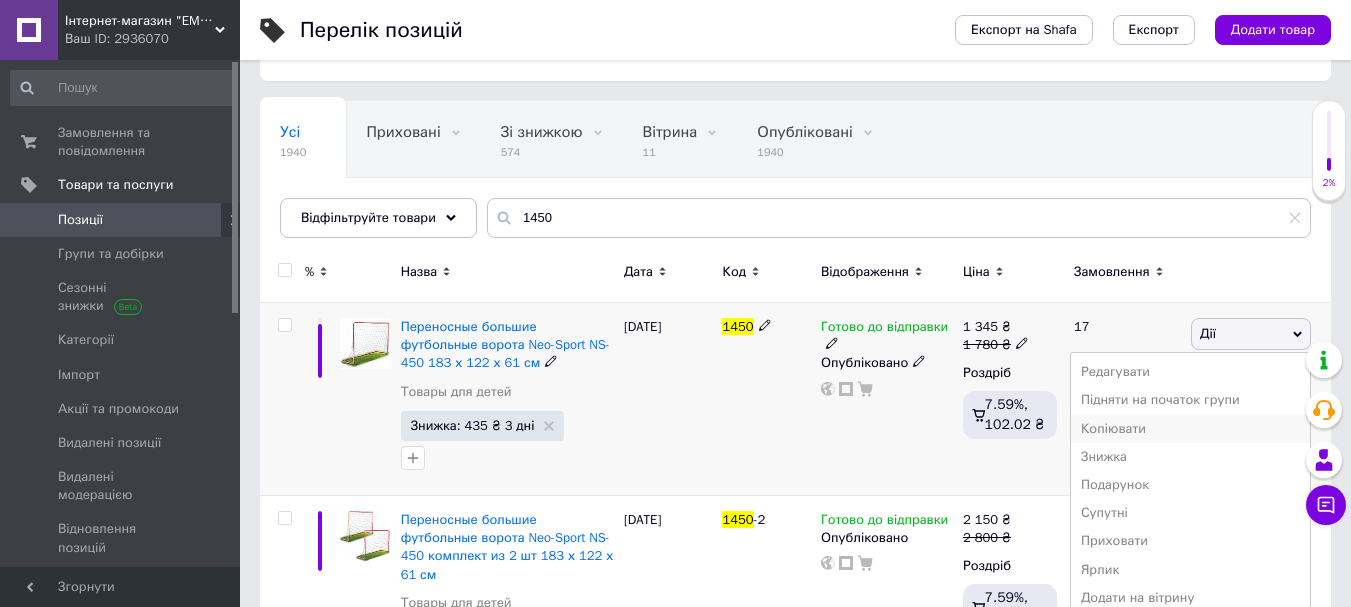 click on "Копіювати" at bounding box center [1190, 429] 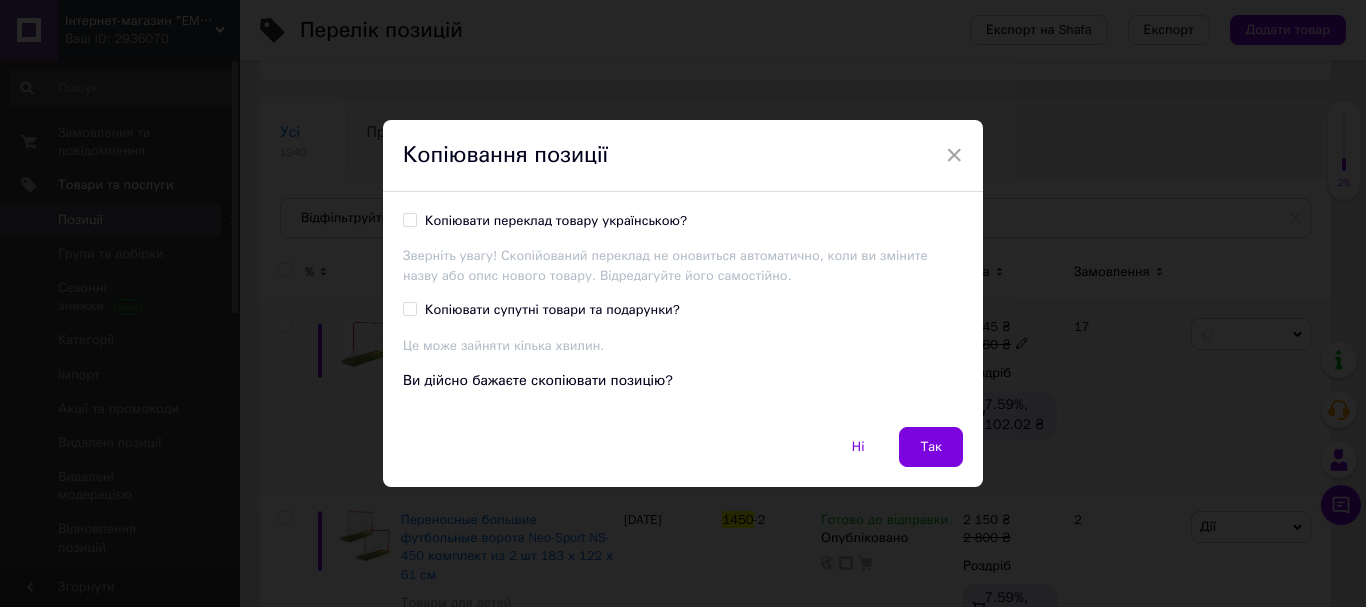 drag, startPoint x: 666, startPoint y: 203, endPoint x: 627, endPoint y: 212, distance: 40.024994 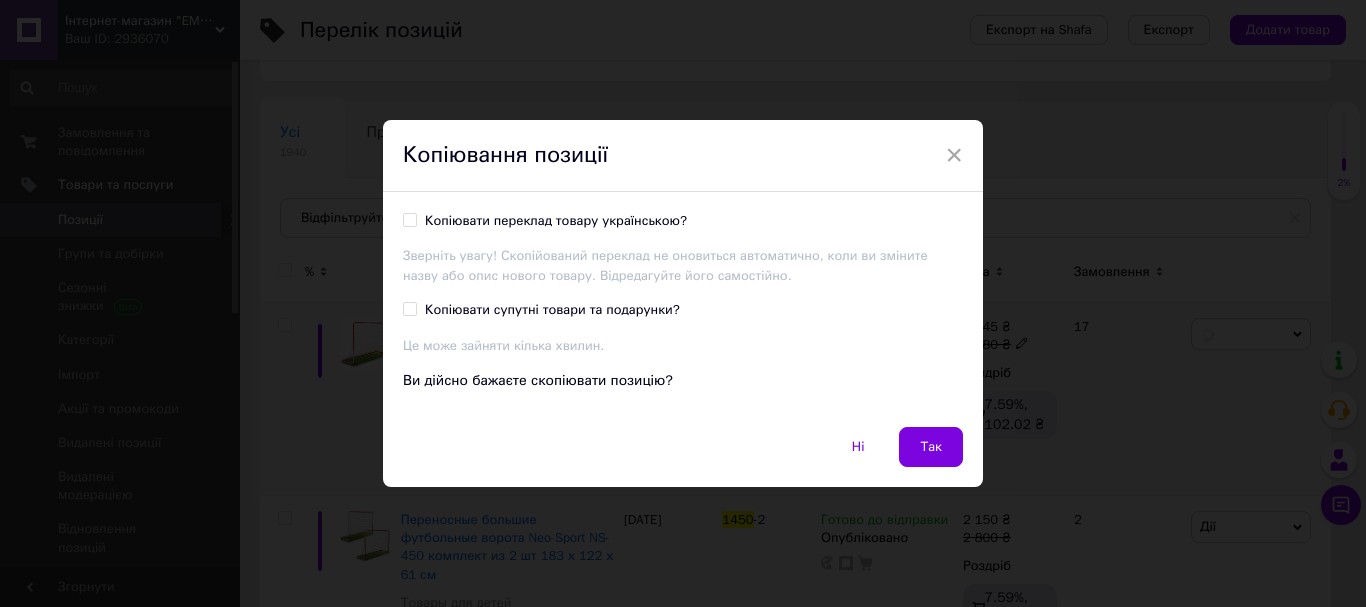 click on "Копіювати переклад товару українською? Зверніть увагу! Скопійований переклад не оновиться автоматично,
коли ви зміните назву або опис нового товару.
Відредагуйте його самостійно. Копіювати супутні товари та подарунки? Це може зайняти кілька хвилин. Ви дійсно бажаєте скопіювати позицію?" at bounding box center [683, 309] 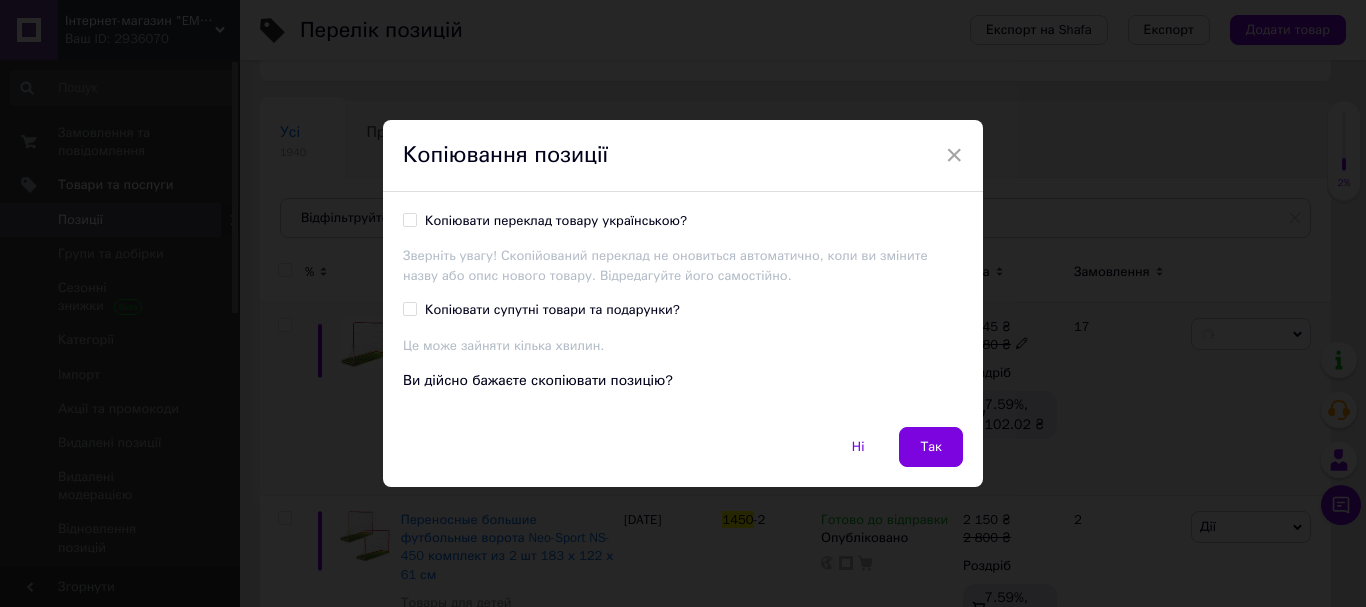 click on "Копіювати переклад товару українською?" at bounding box center (556, 221) 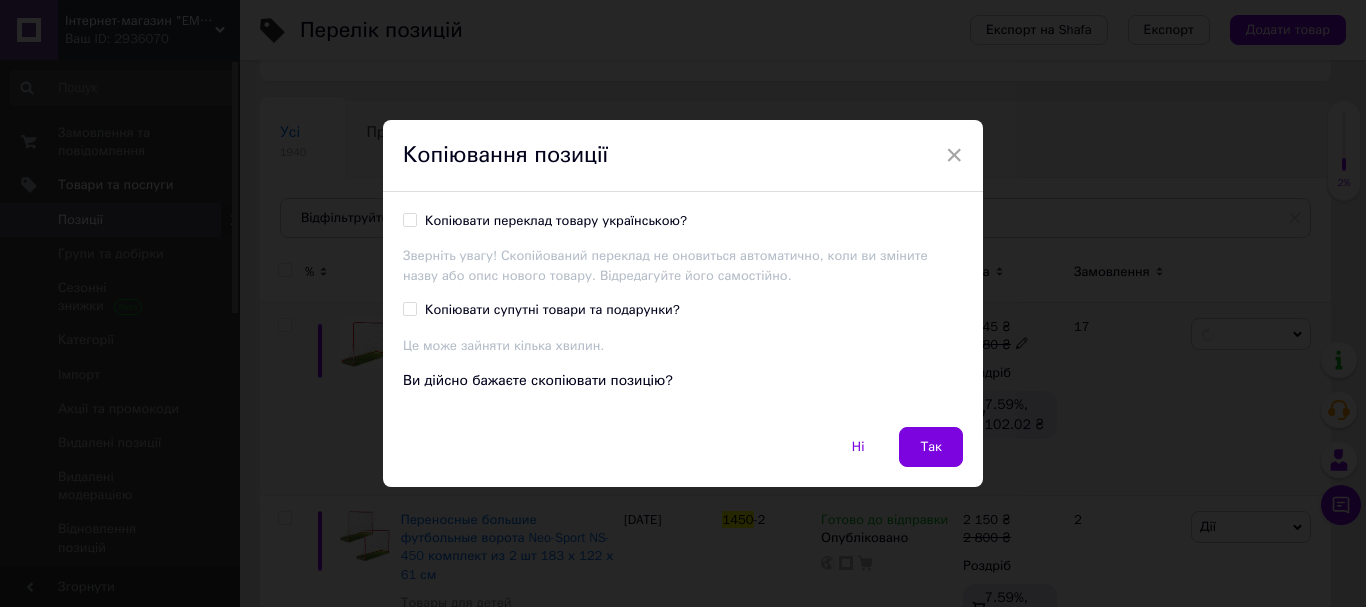 click on "Копіювати переклад товару українською?" at bounding box center (409, 219) 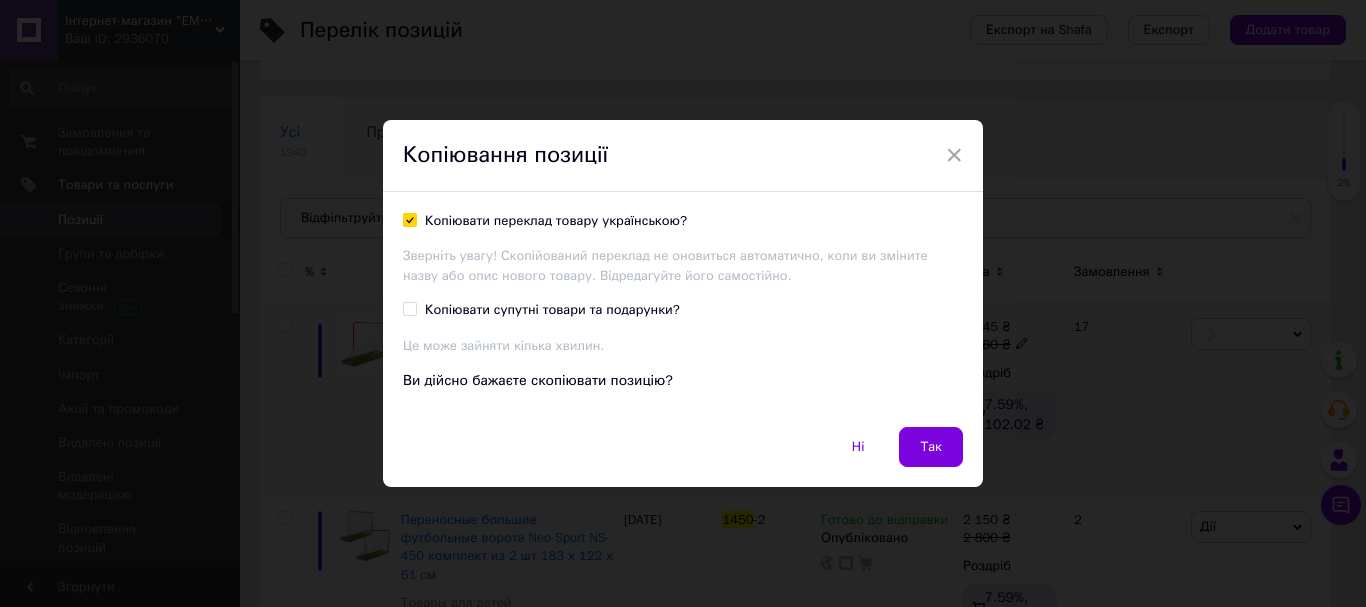 checkbox on "true" 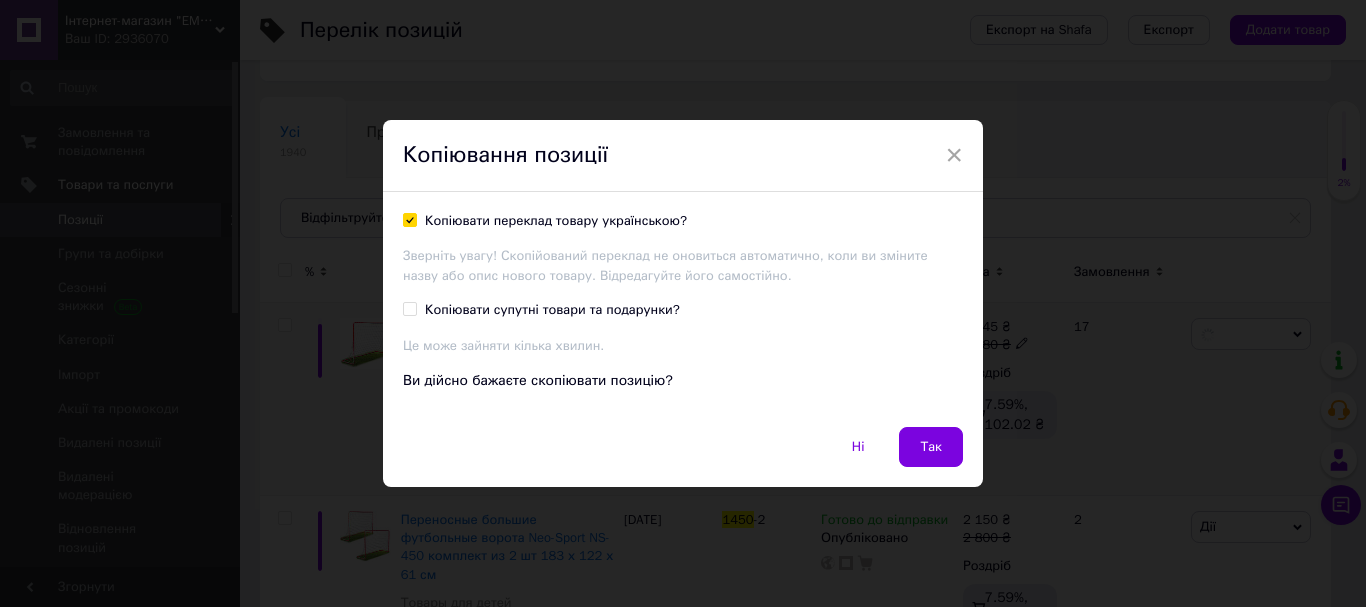 click on "Так" at bounding box center (931, 447) 